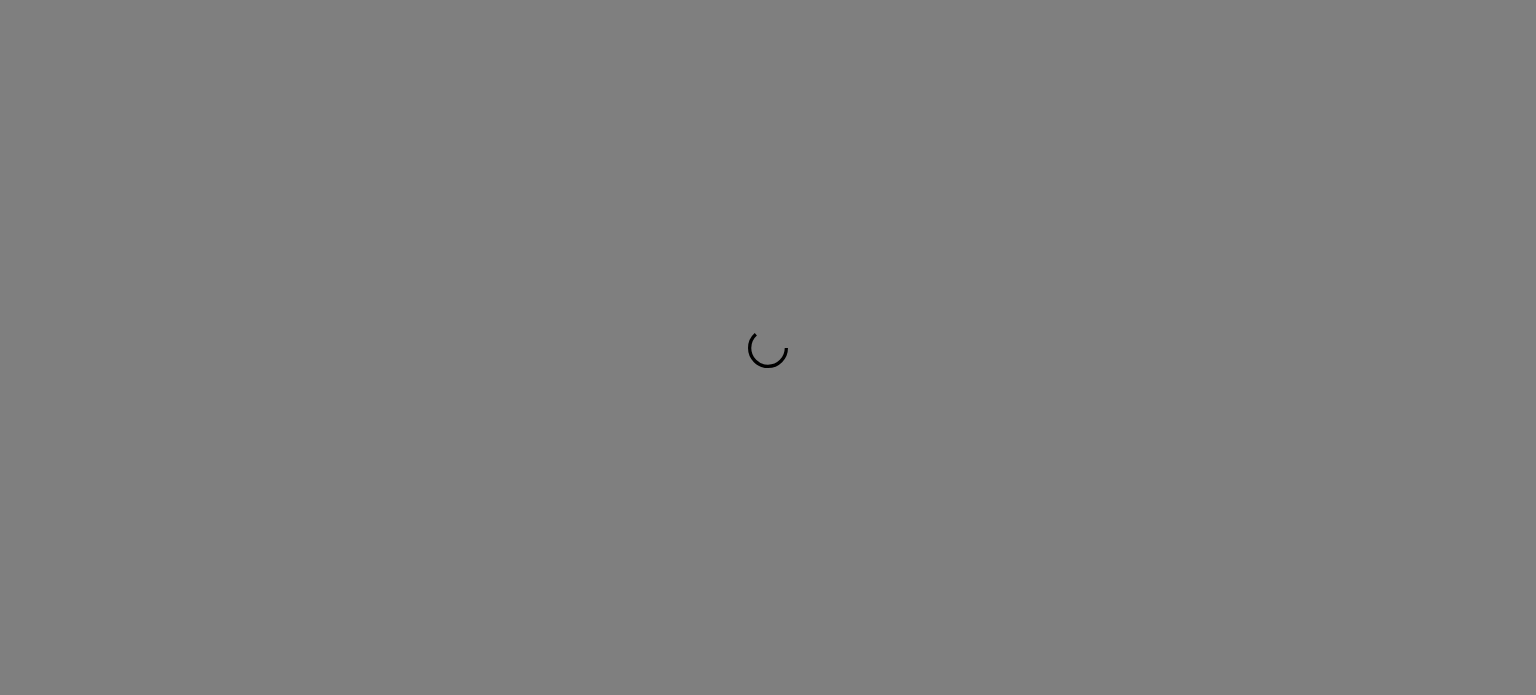 scroll, scrollTop: 0, scrollLeft: 0, axis: both 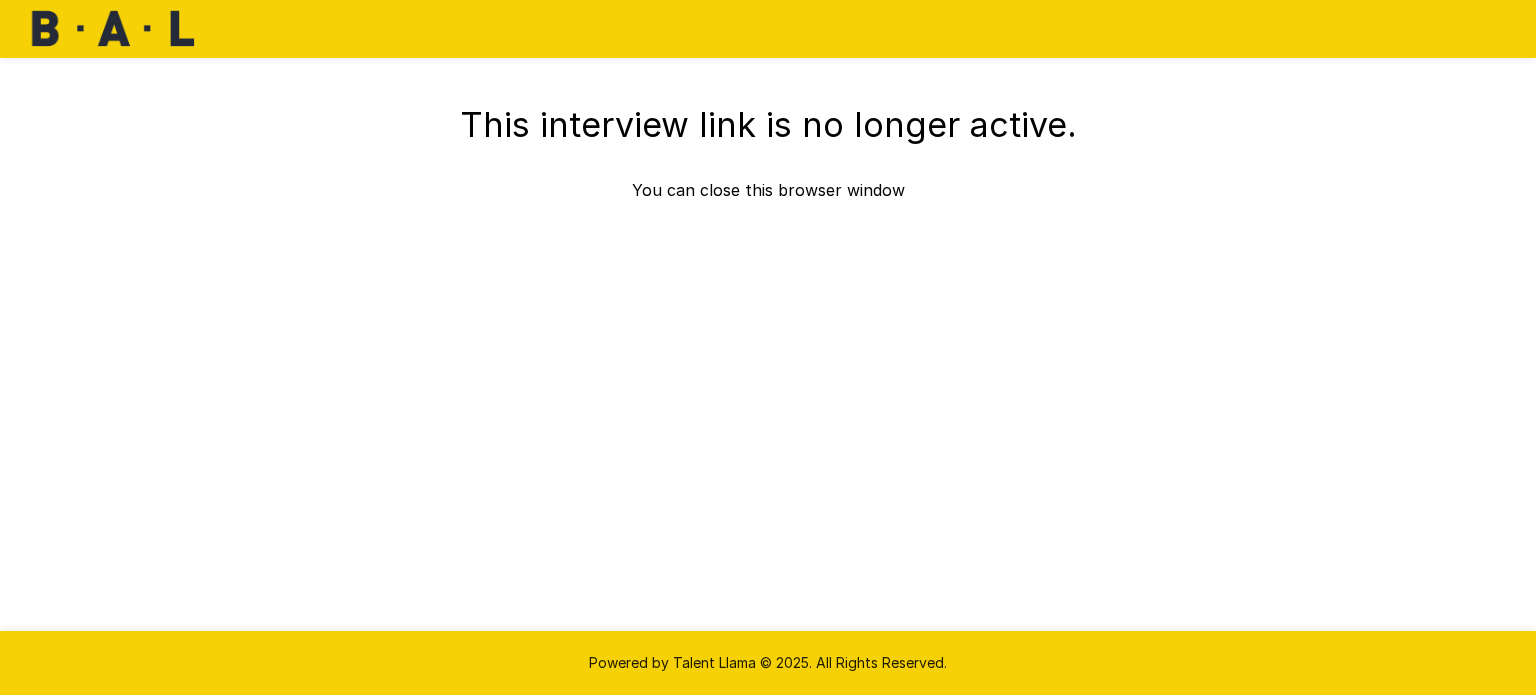 click on "You can close this browser window" at bounding box center (768, 190) 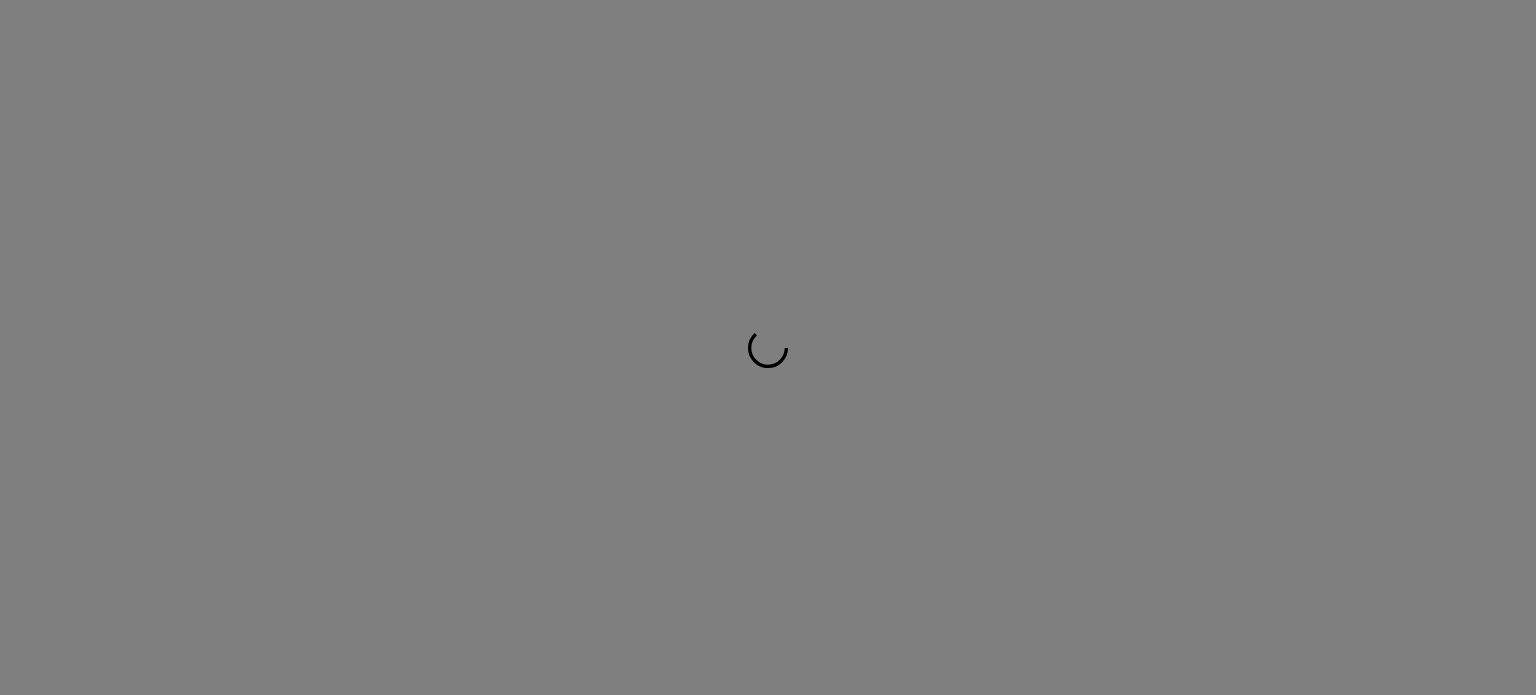 scroll, scrollTop: 0, scrollLeft: 0, axis: both 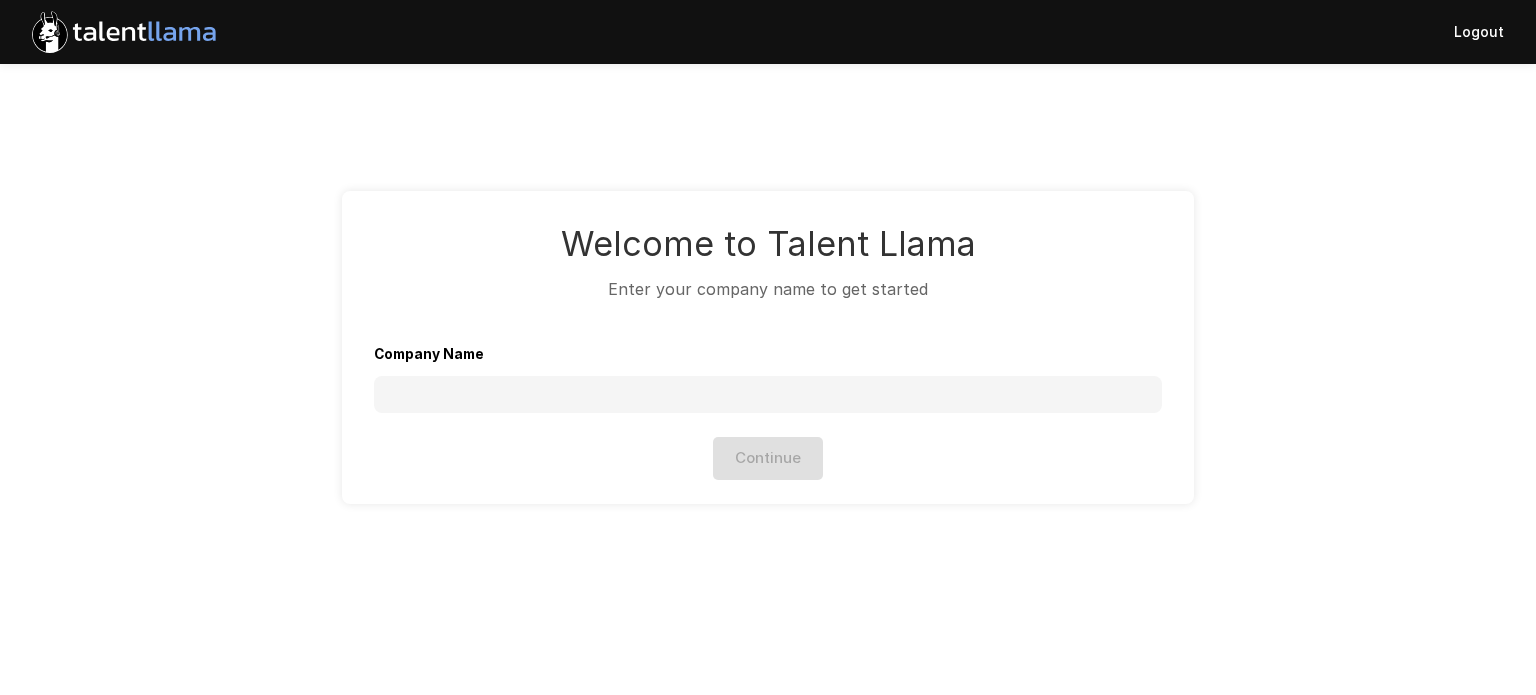click on "Company Name" at bounding box center (768, 395) 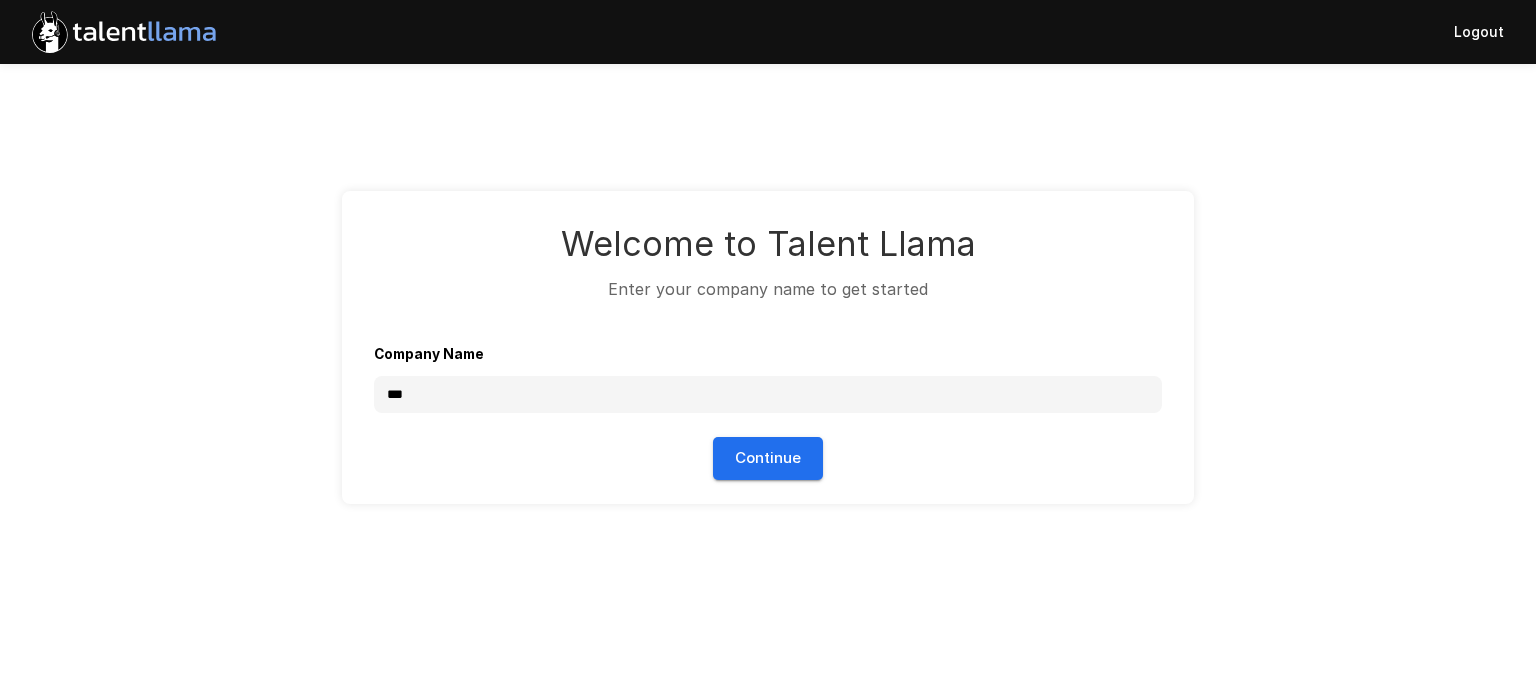 type on "***" 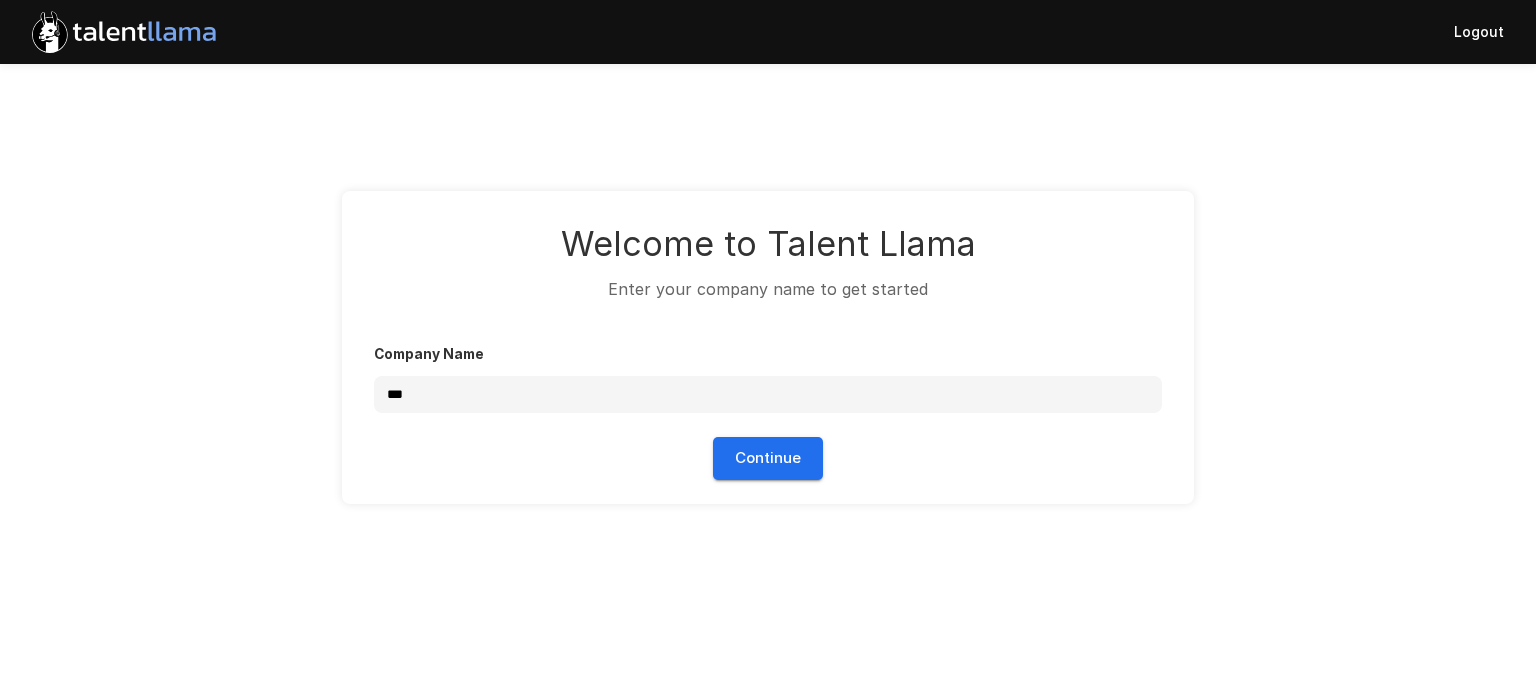 click on "Continue" at bounding box center [768, 458] 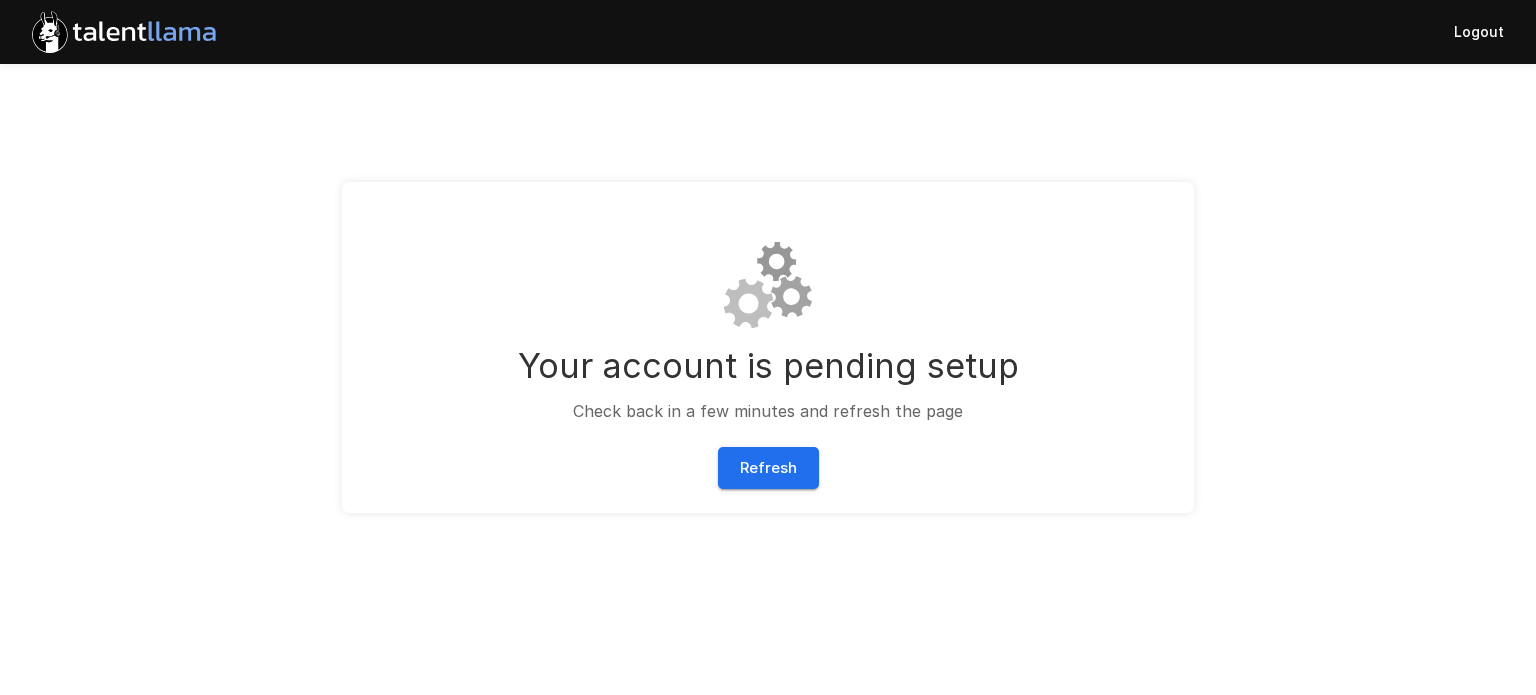 click on "Refresh" at bounding box center (768, 468) 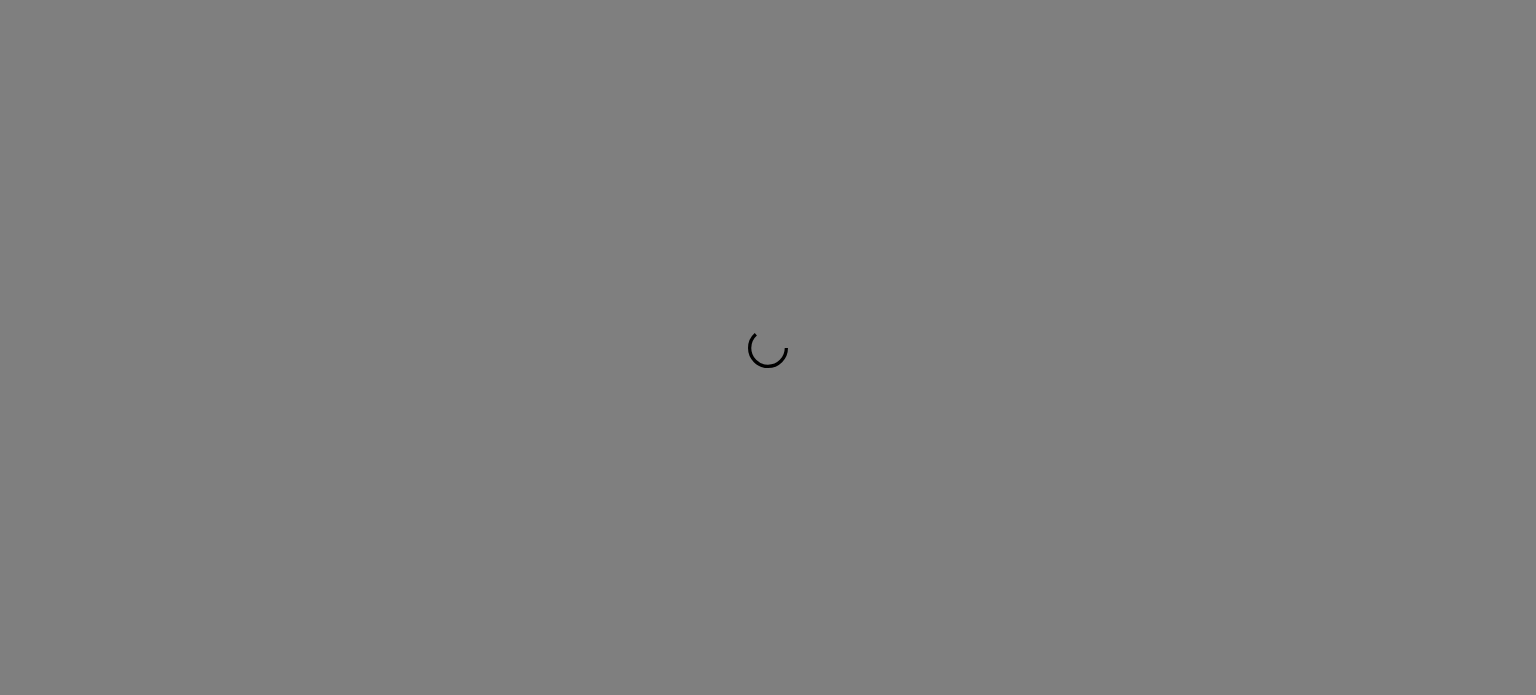 scroll, scrollTop: 0, scrollLeft: 0, axis: both 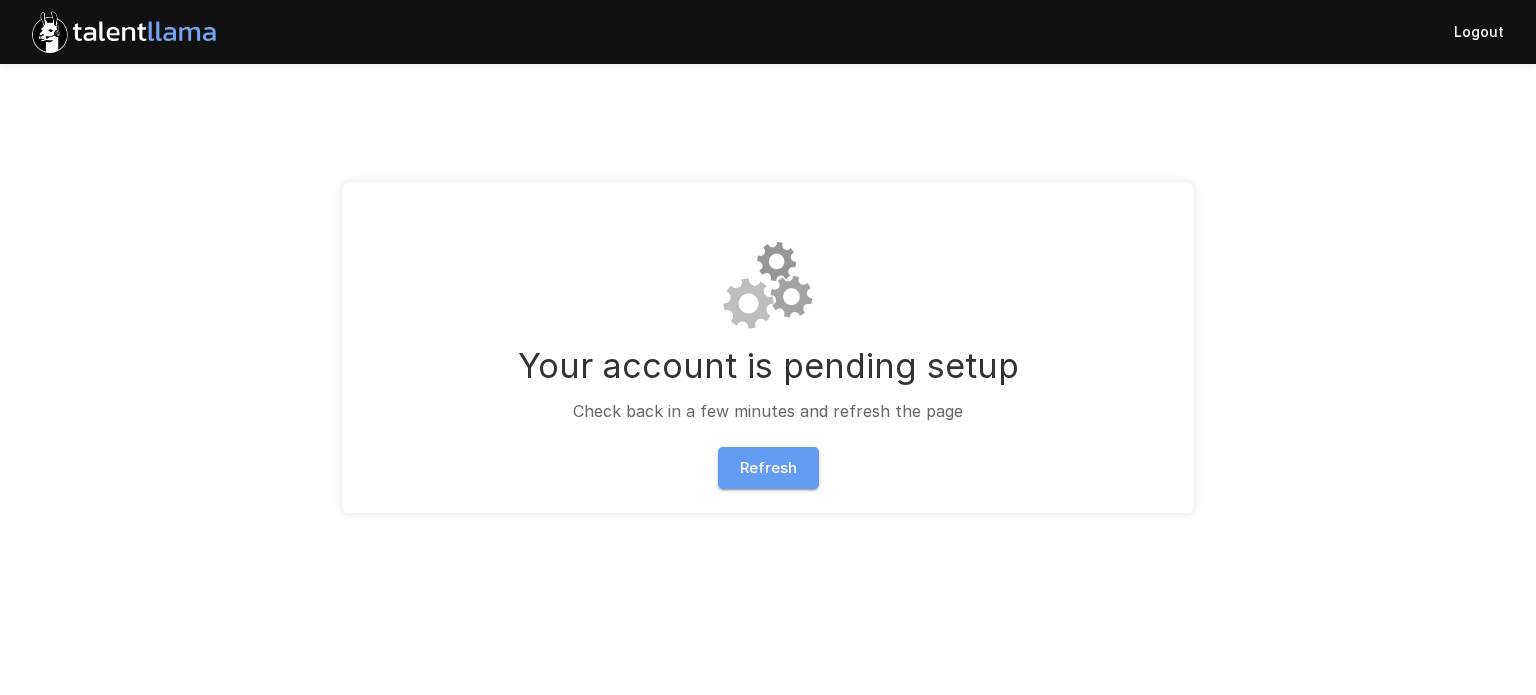 click on "Refresh" at bounding box center (768, 468) 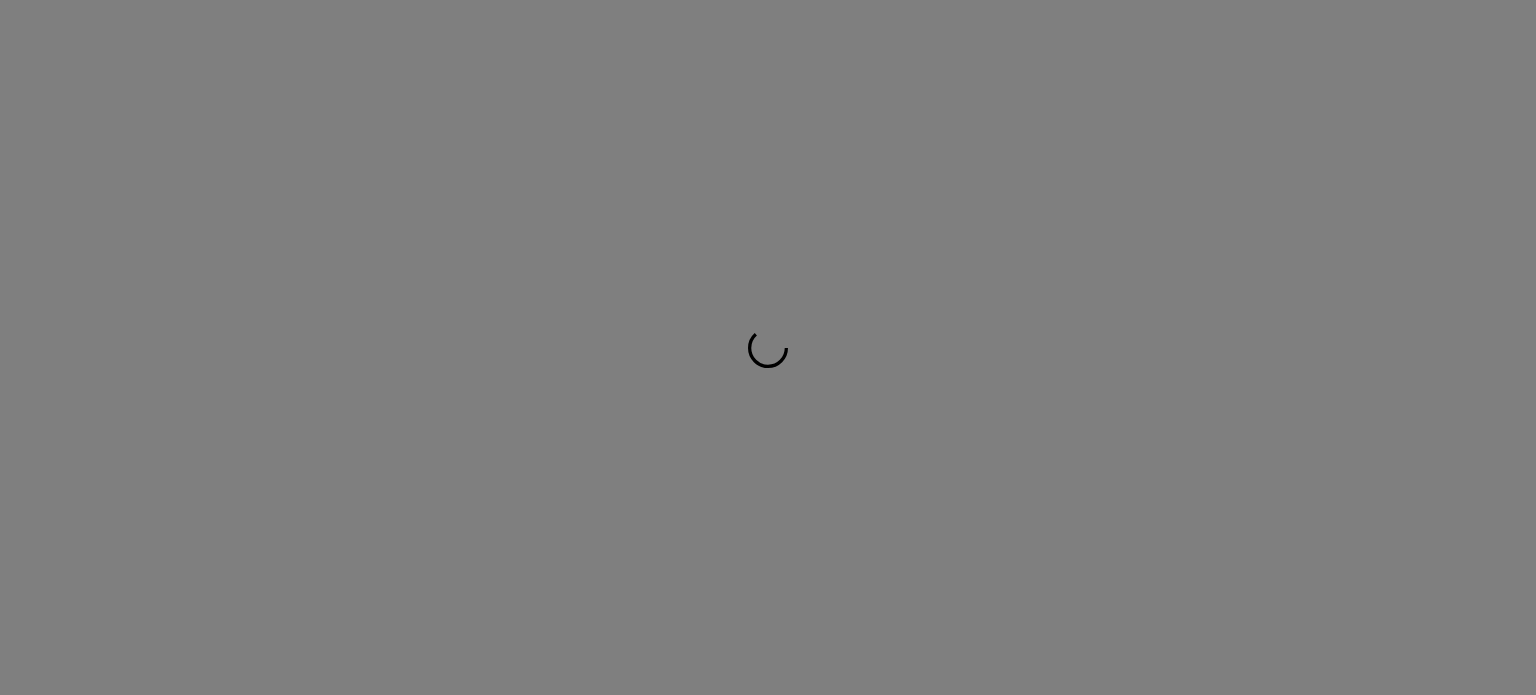 scroll, scrollTop: 0, scrollLeft: 0, axis: both 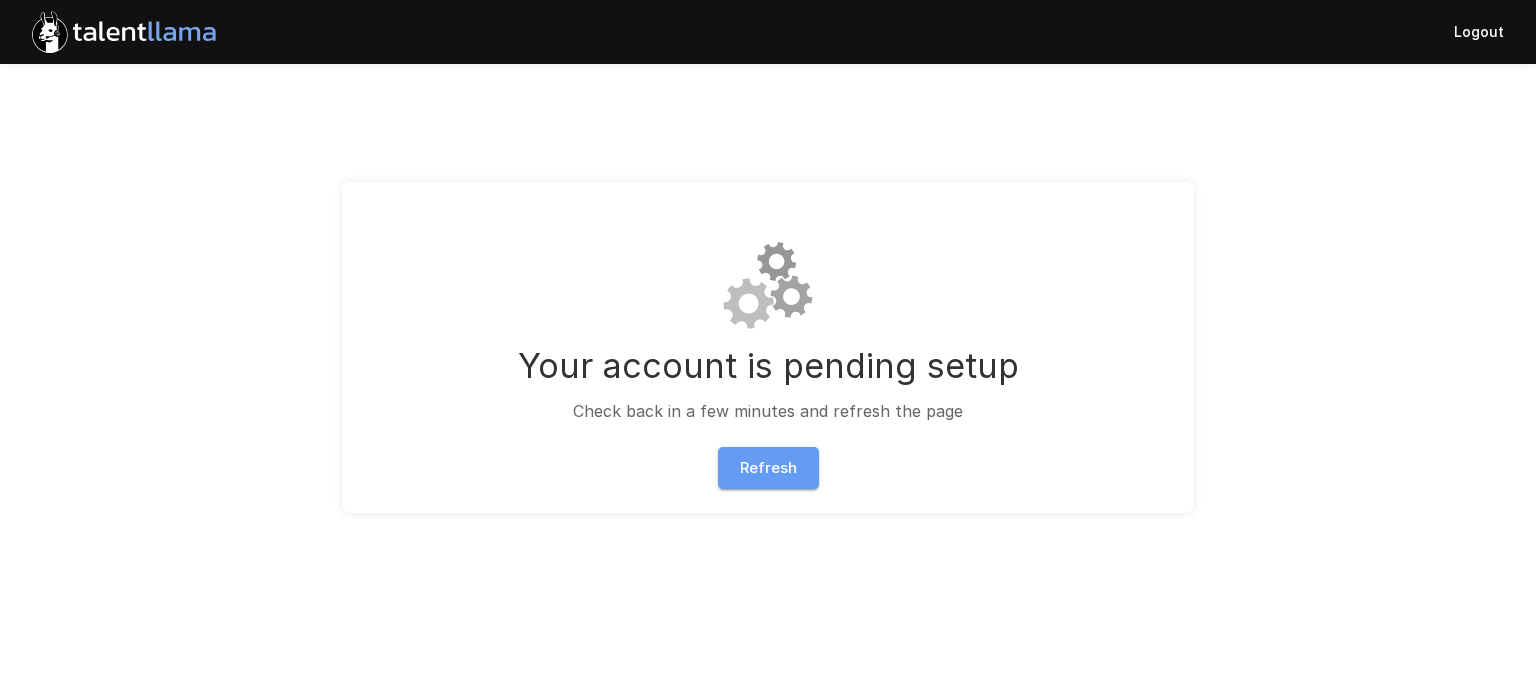 click on "Refresh" at bounding box center [768, 468] 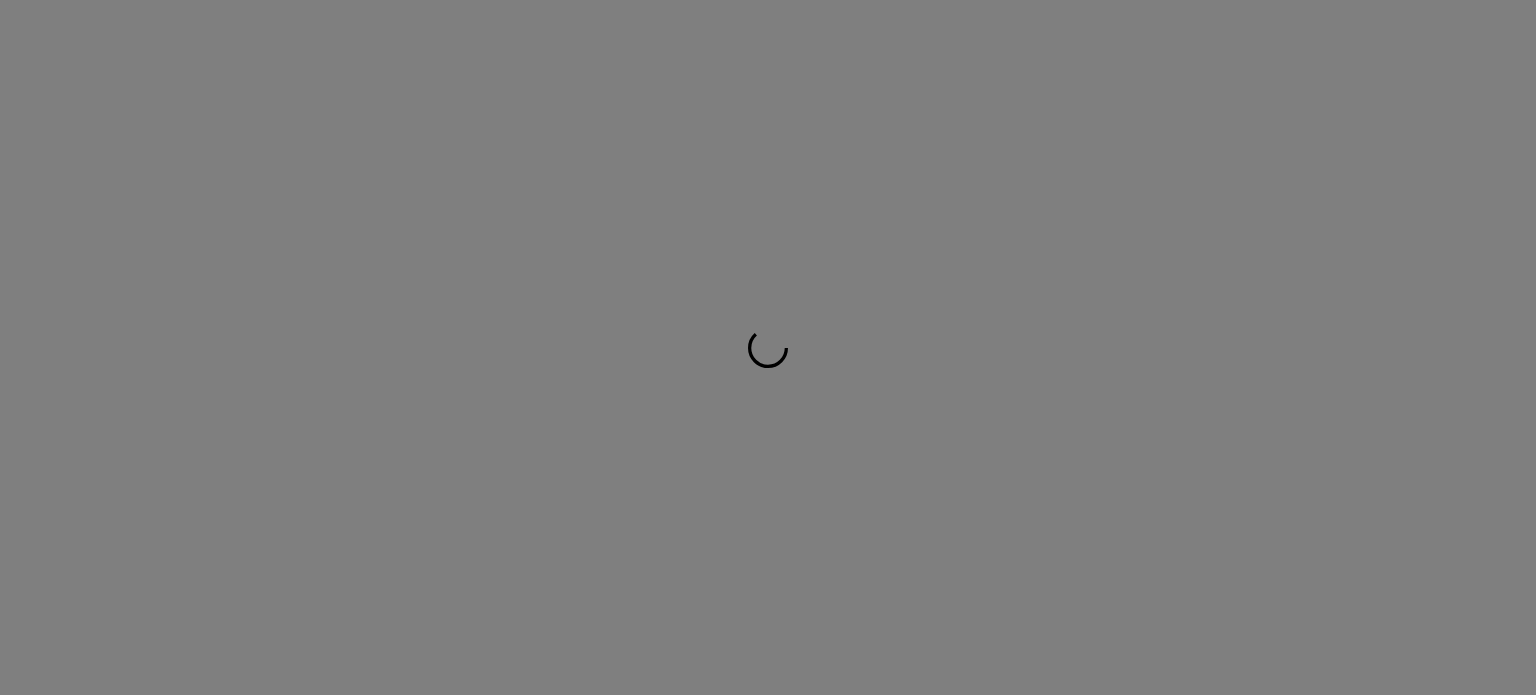 scroll, scrollTop: 0, scrollLeft: 0, axis: both 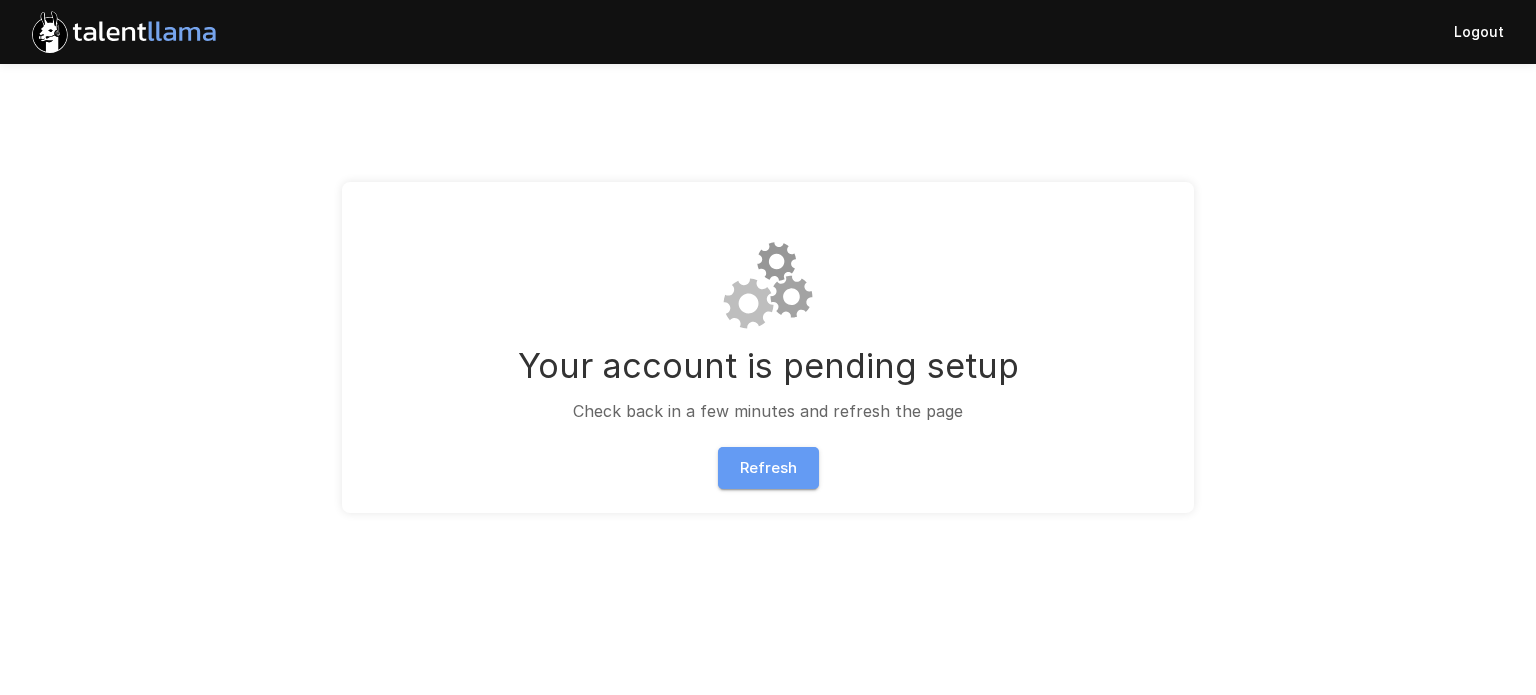 click on "Refresh" at bounding box center (768, 468) 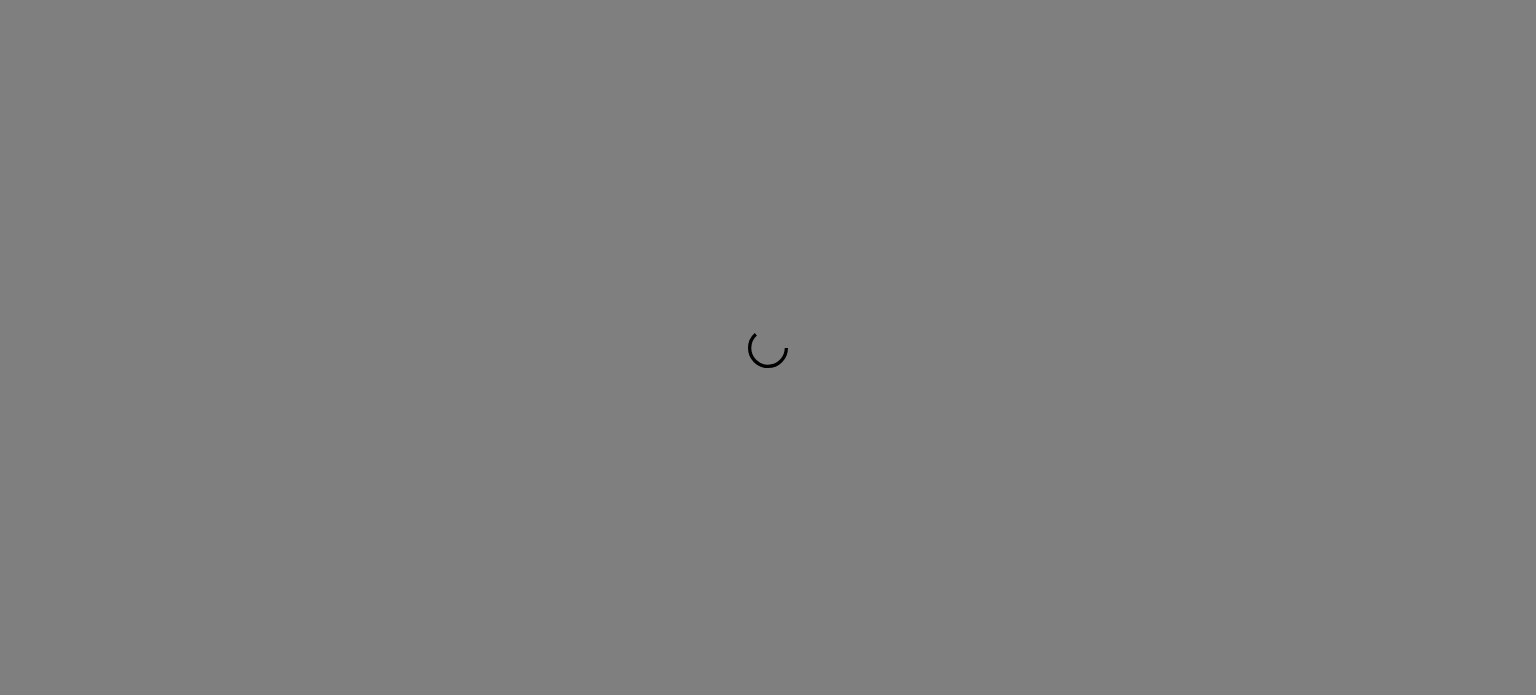 scroll, scrollTop: 0, scrollLeft: 0, axis: both 